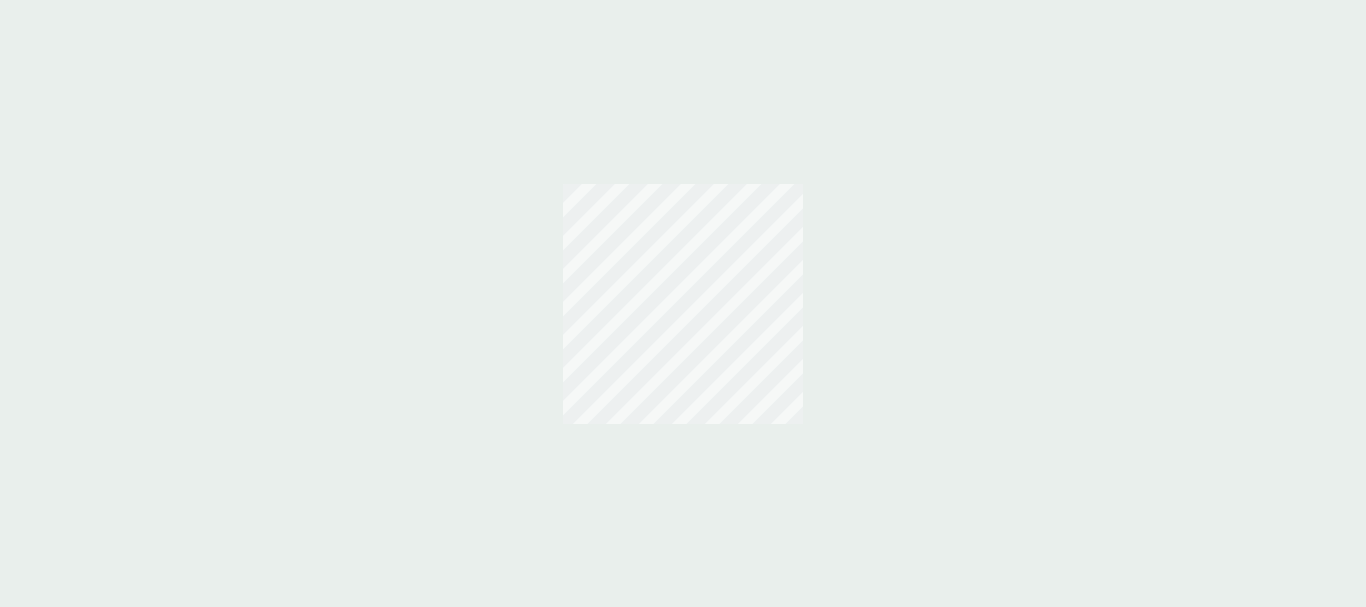 scroll, scrollTop: 0, scrollLeft: 0, axis: both 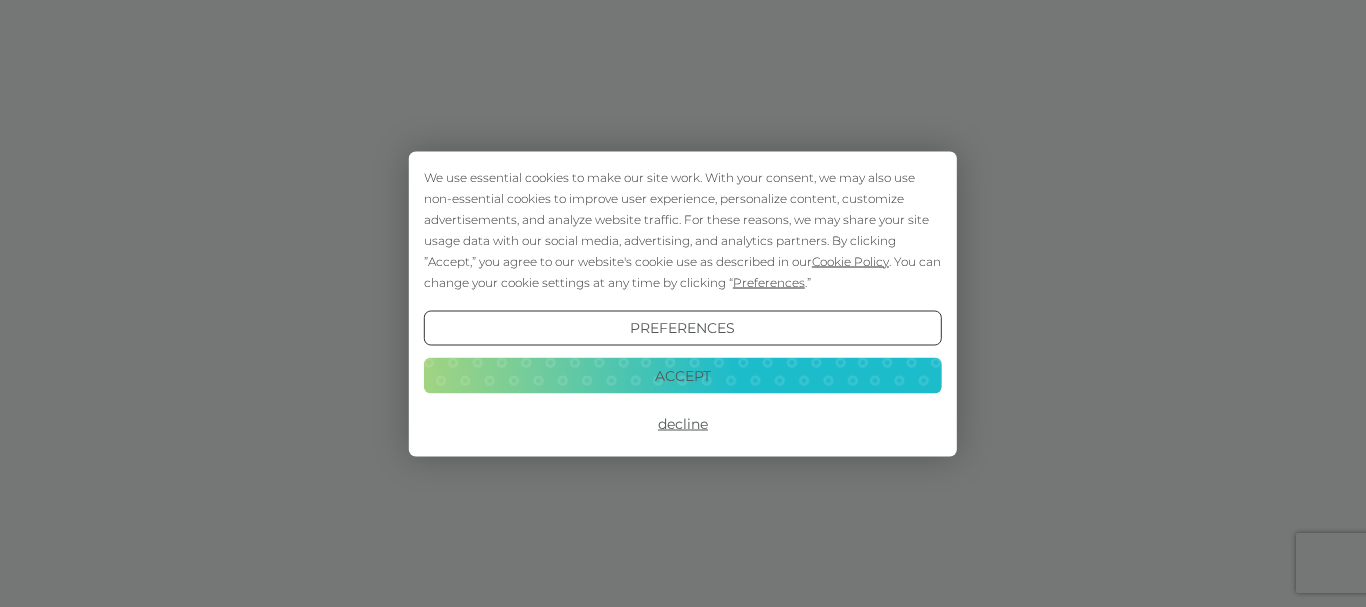 click on "Accept" at bounding box center [683, 376] 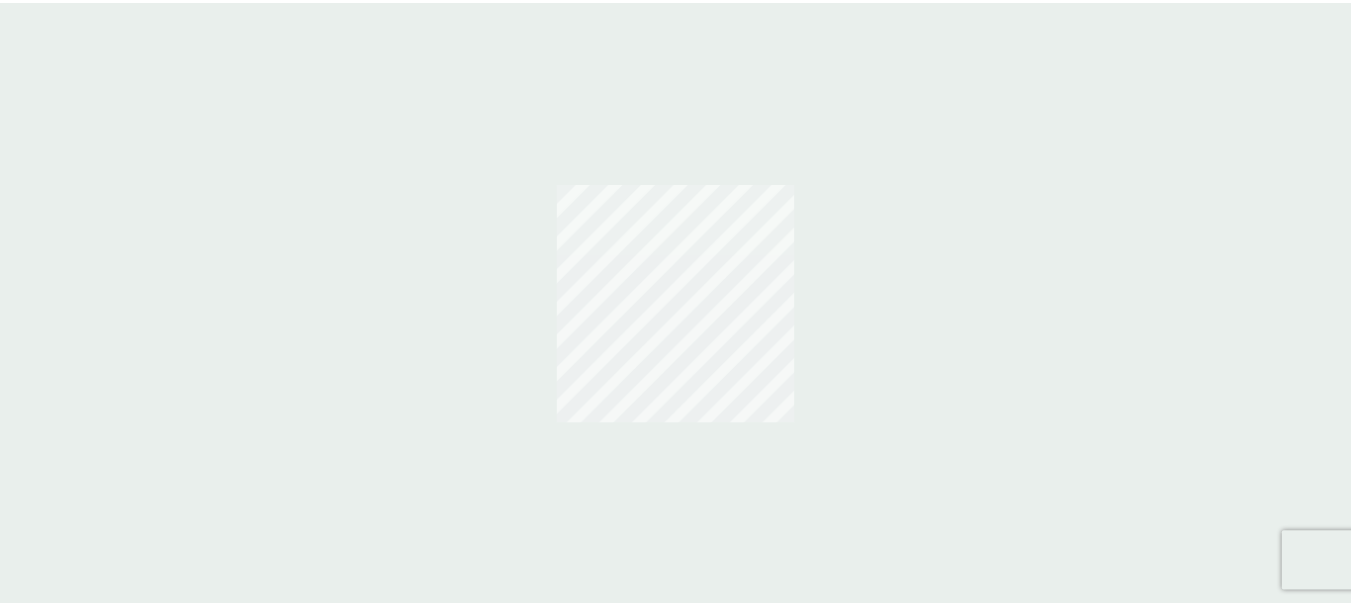 scroll, scrollTop: 0, scrollLeft: 0, axis: both 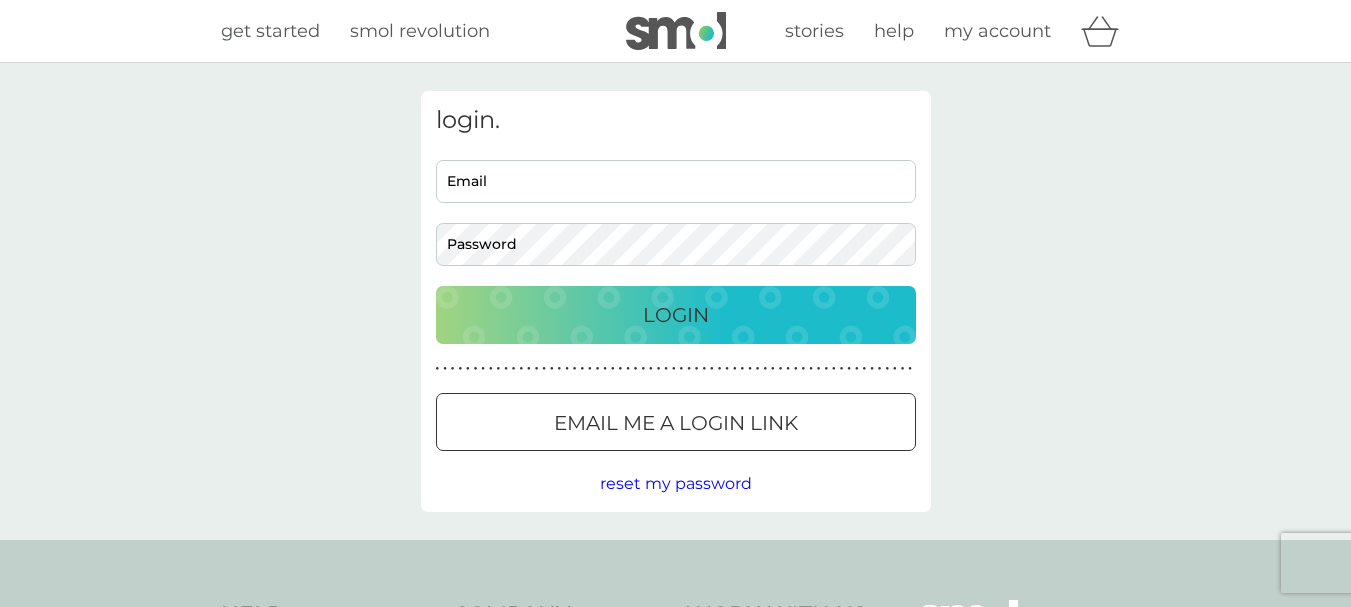 type on "[EMAIL_ADDRESS][DOMAIN_NAME]" 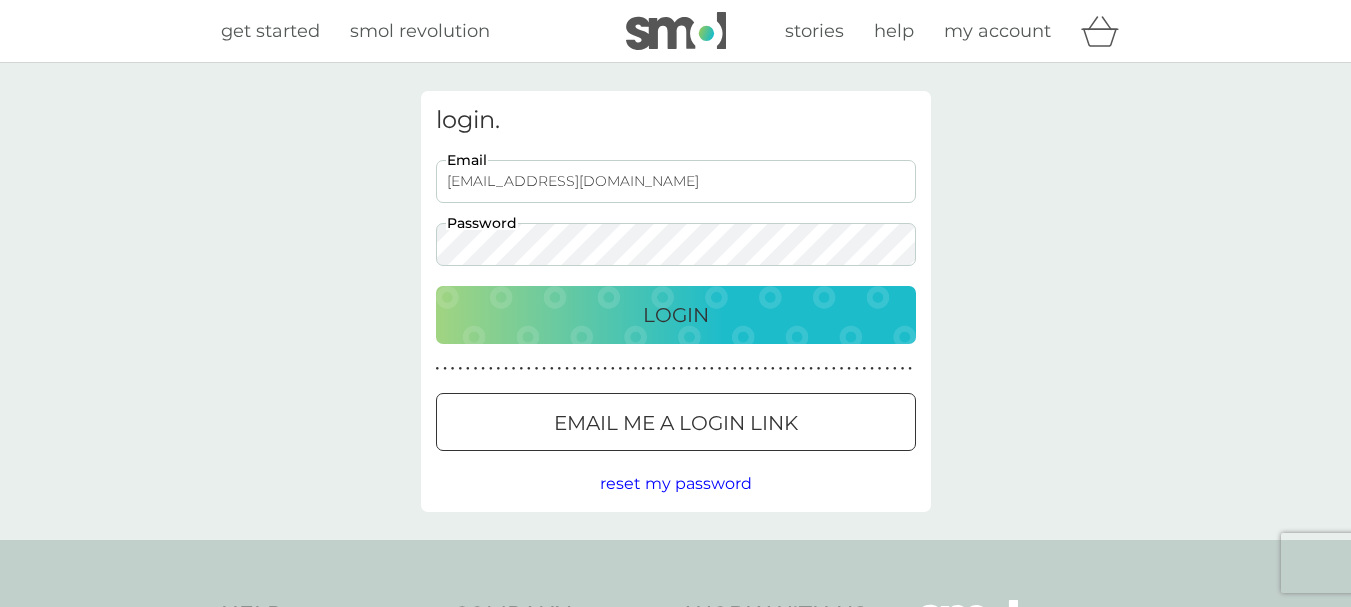 click on "Login" at bounding box center (676, 315) 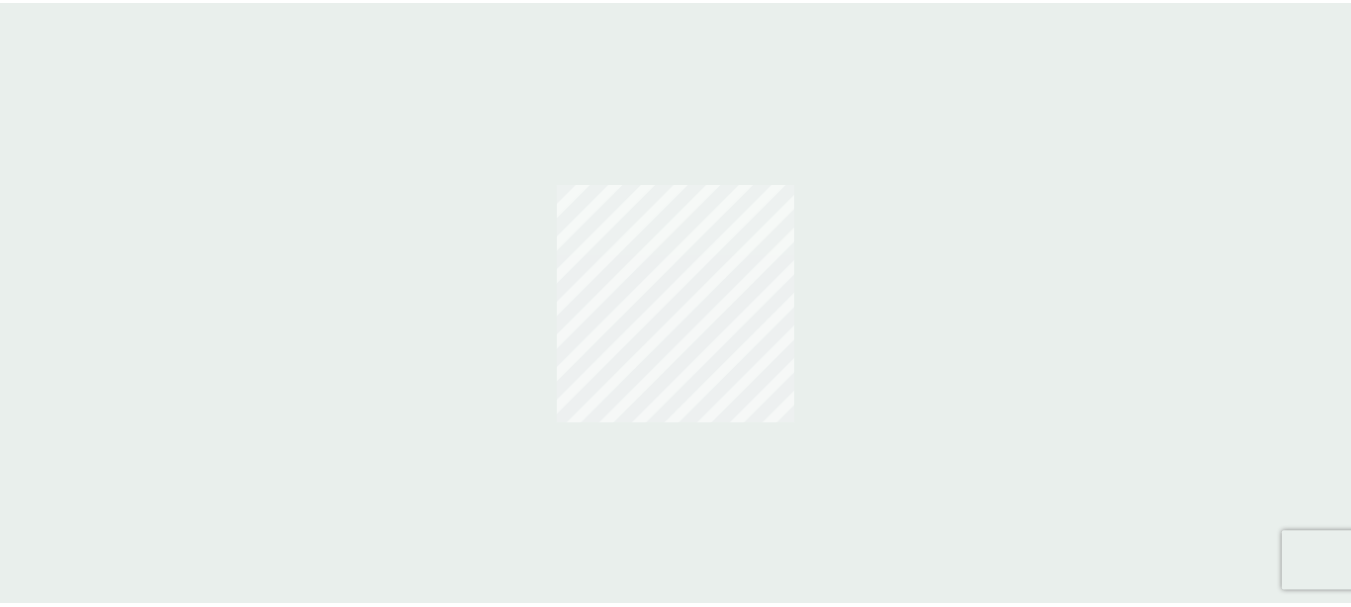 scroll, scrollTop: 0, scrollLeft: 0, axis: both 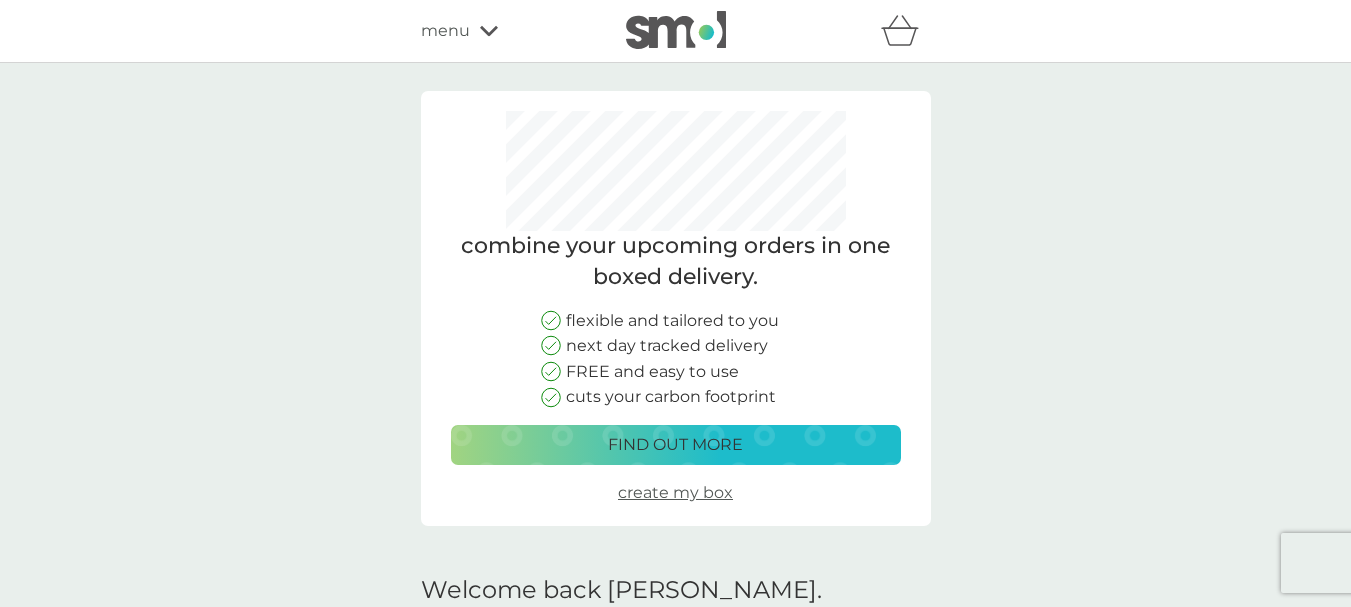 click on "find out more" at bounding box center (675, 445) 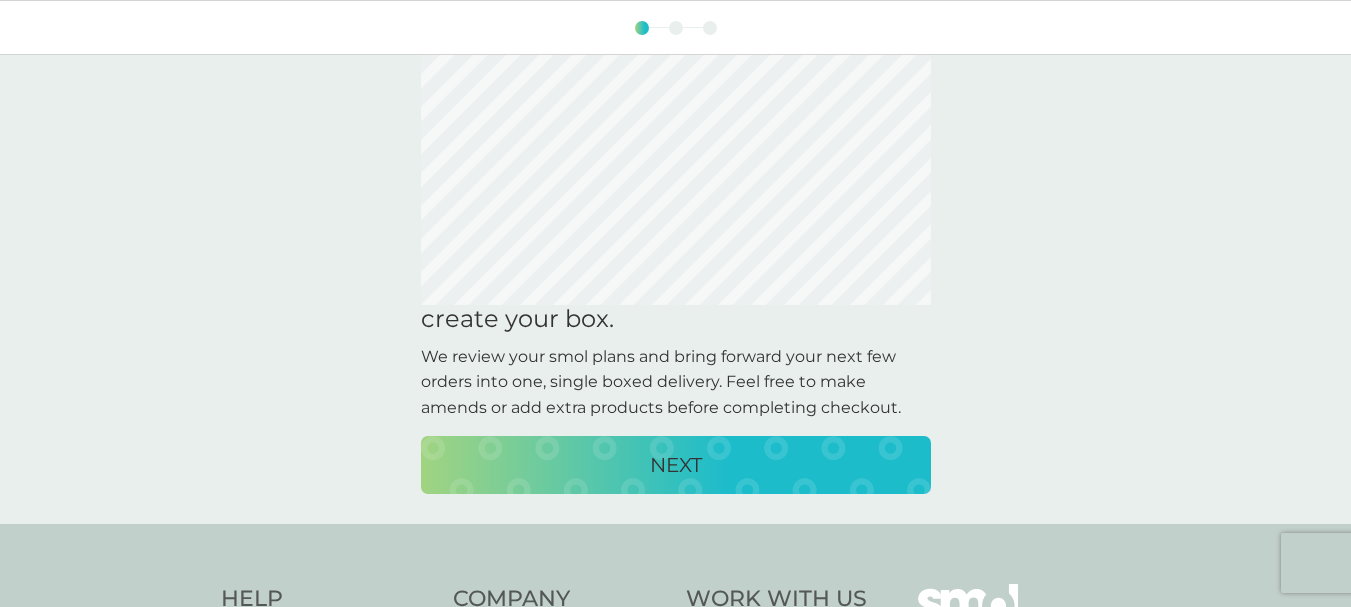 scroll, scrollTop: 31, scrollLeft: 0, axis: vertical 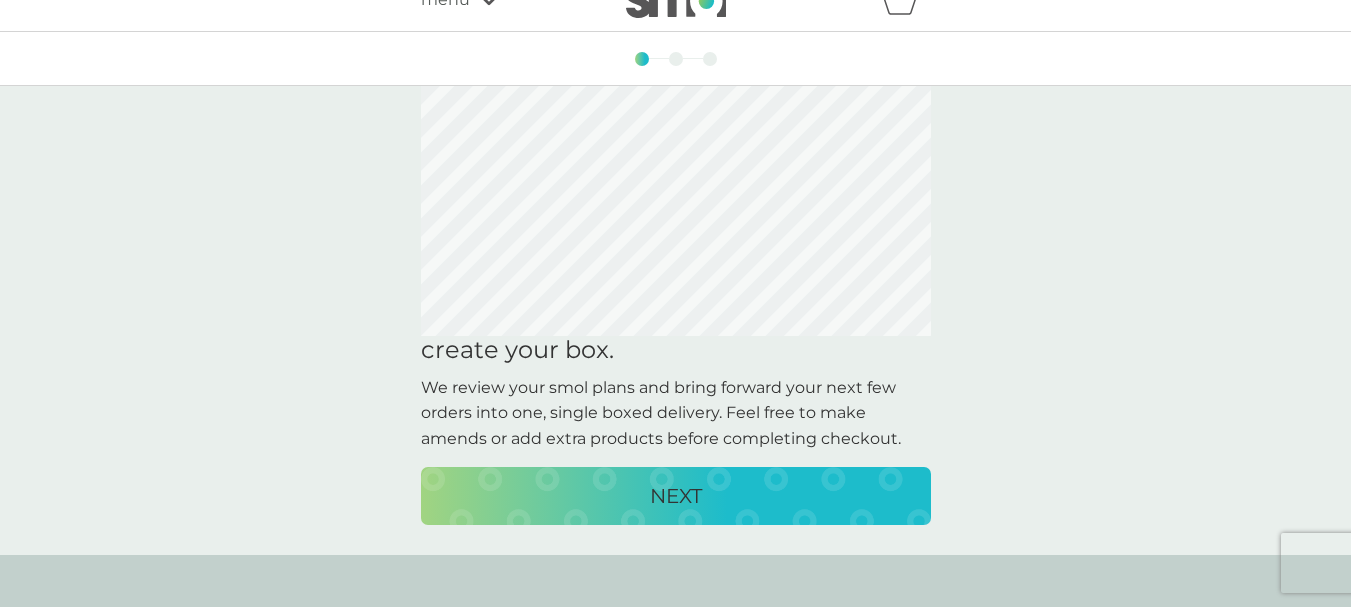 click on "NEXT" at bounding box center (676, 496) 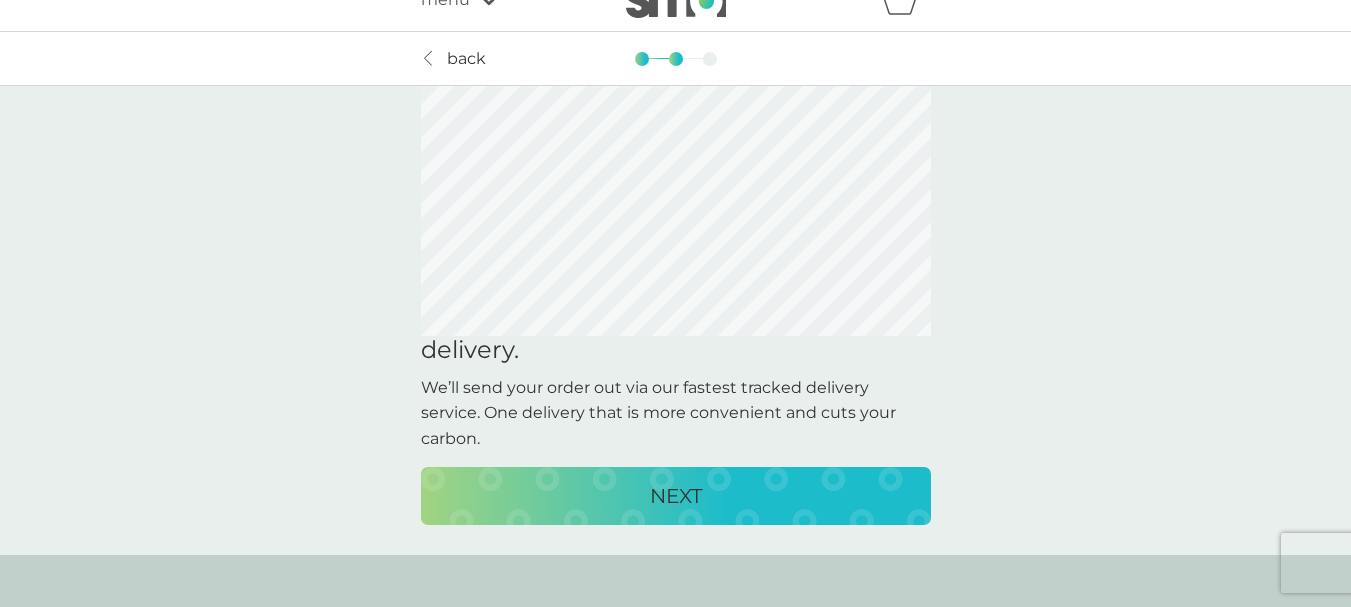 click on "NEXT" at bounding box center [676, 496] 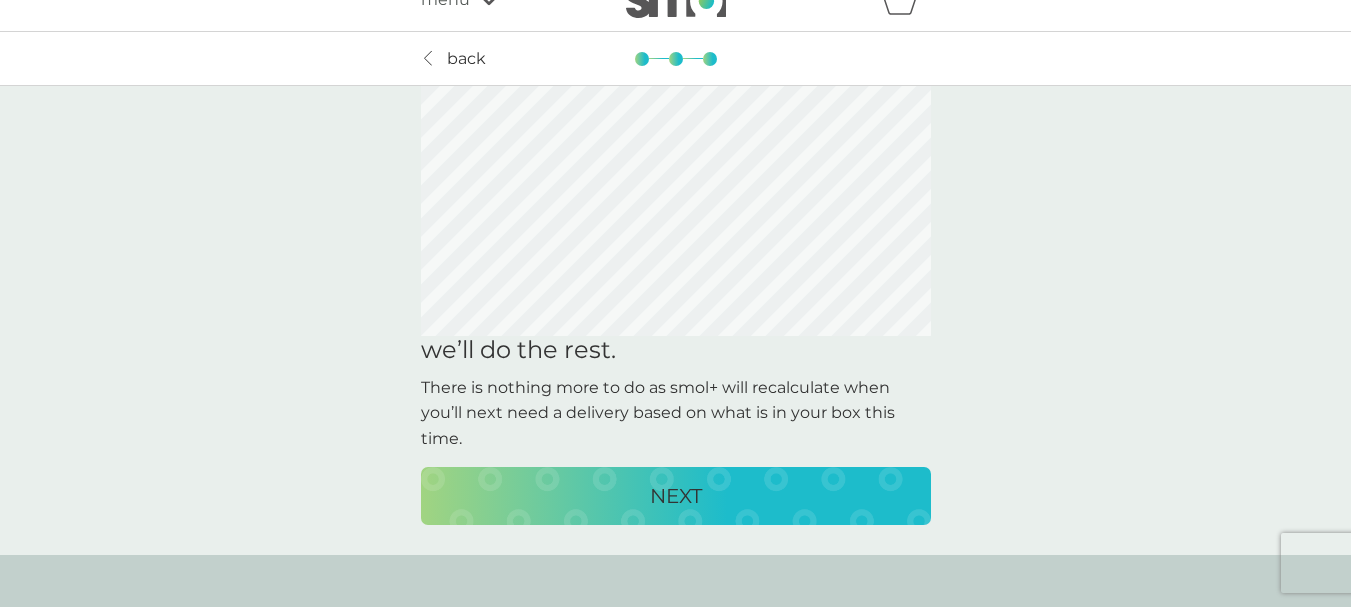 click on "NEXT" at bounding box center (676, 496) 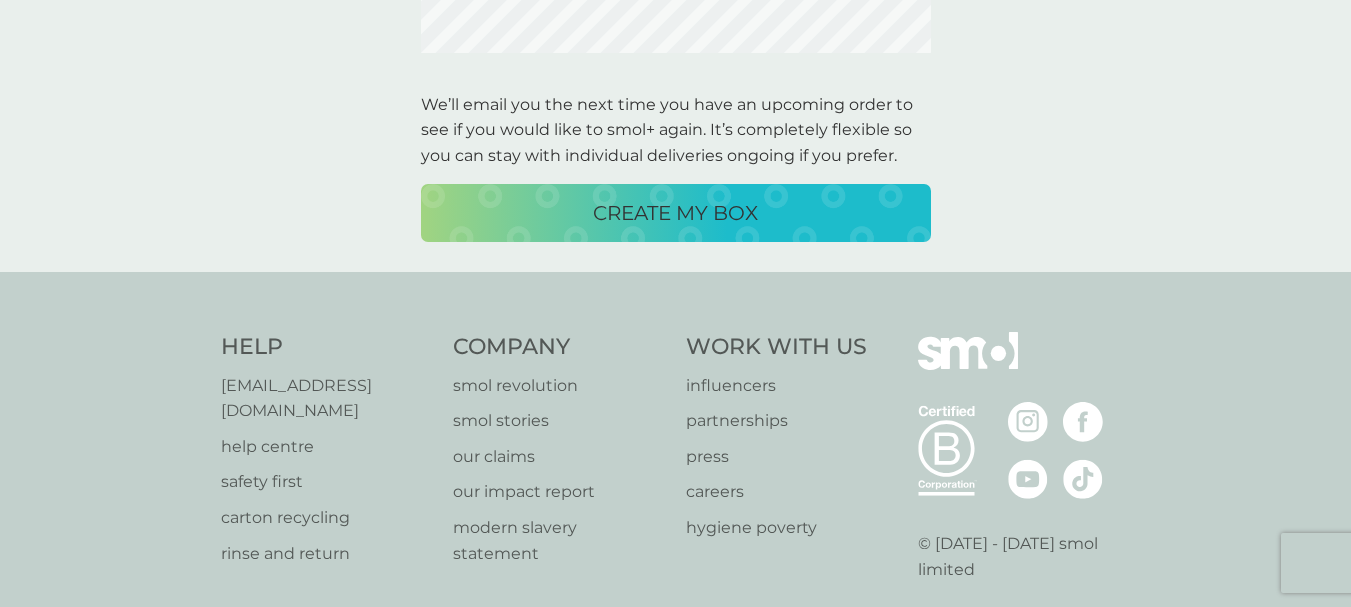 scroll, scrollTop: 0, scrollLeft: 0, axis: both 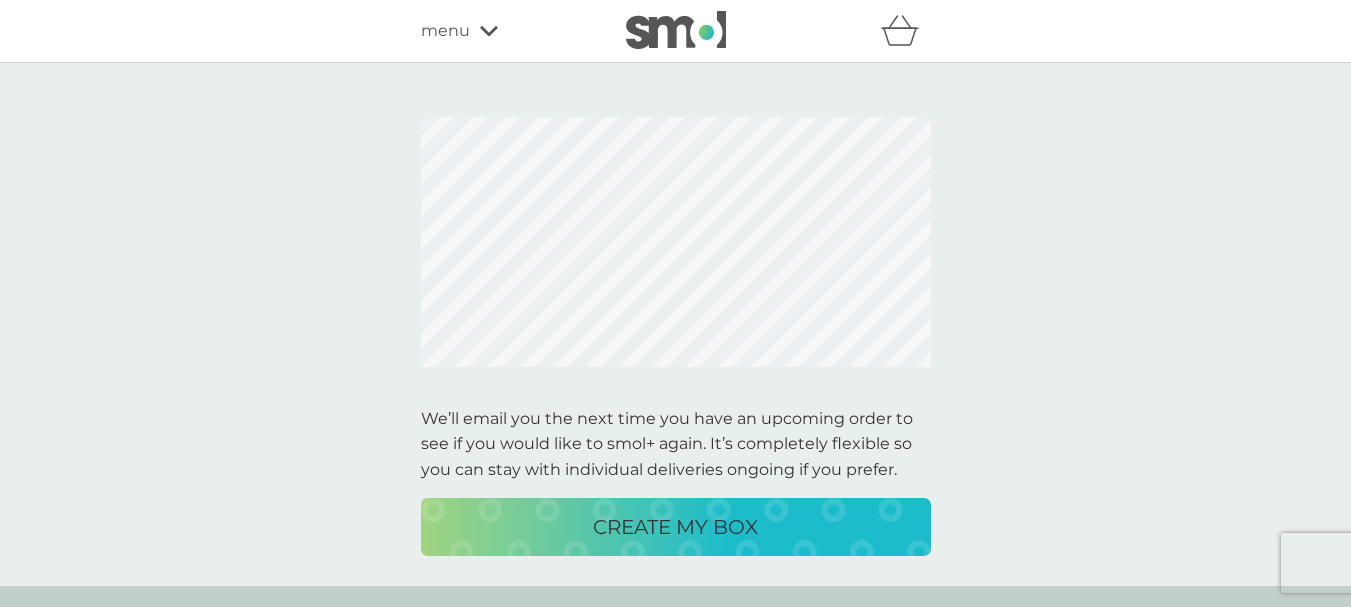 click on "CREATE MY BOX" at bounding box center (675, 527) 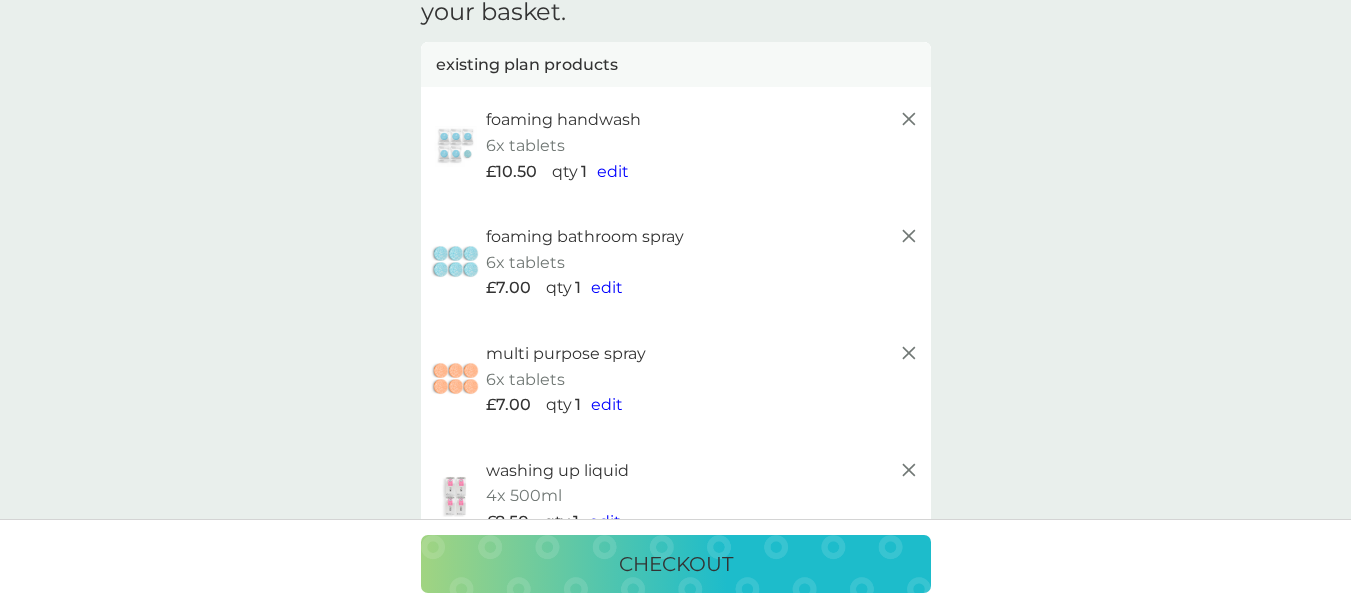 scroll, scrollTop: 0, scrollLeft: 0, axis: both 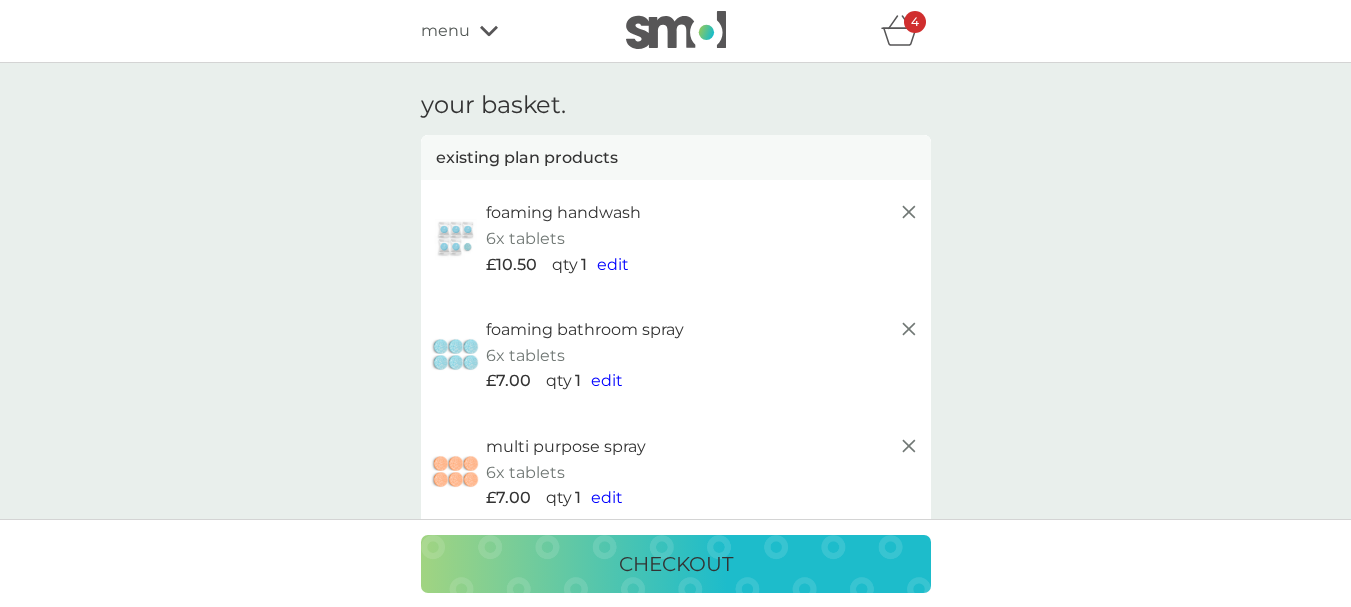 click 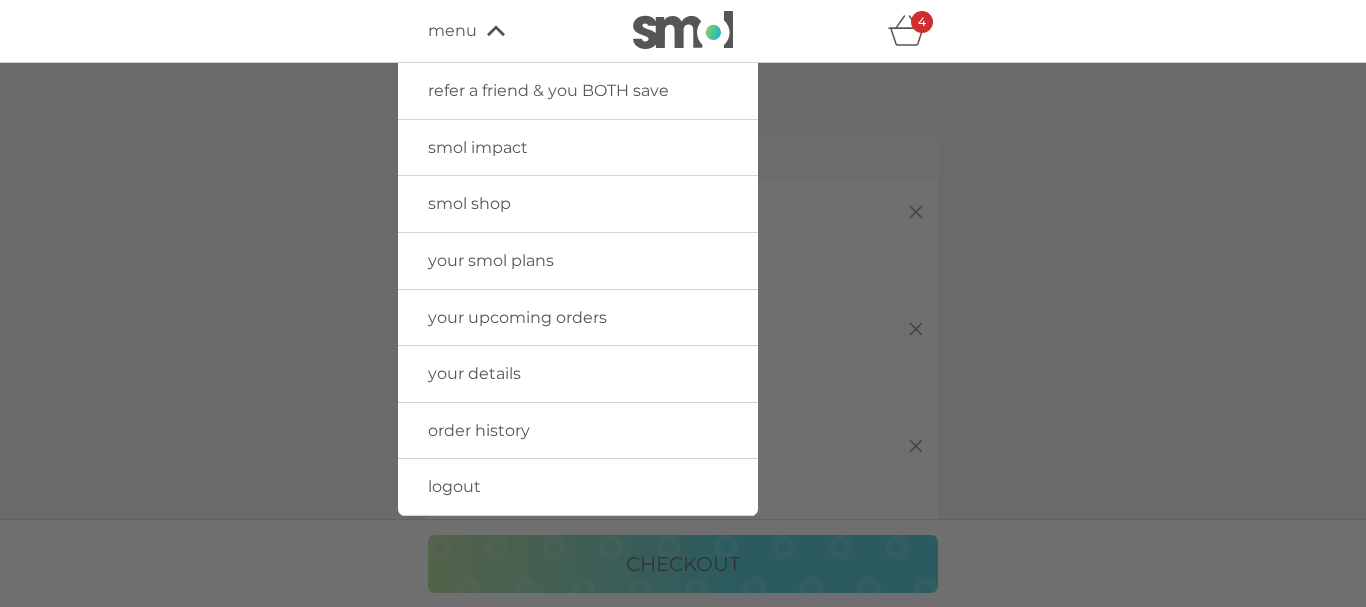 click on "your smol plans" at bounding box center [491, 260] 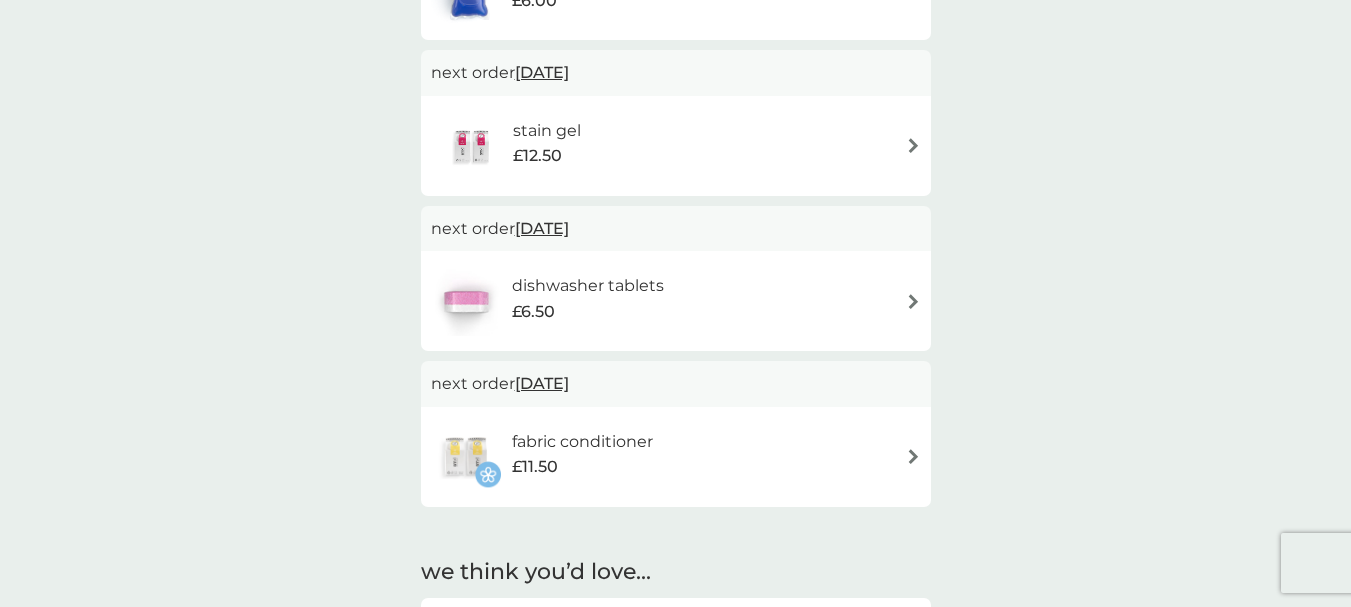 scroll, scrollTop: 1030, scrollLeft: 0, axis: vertical 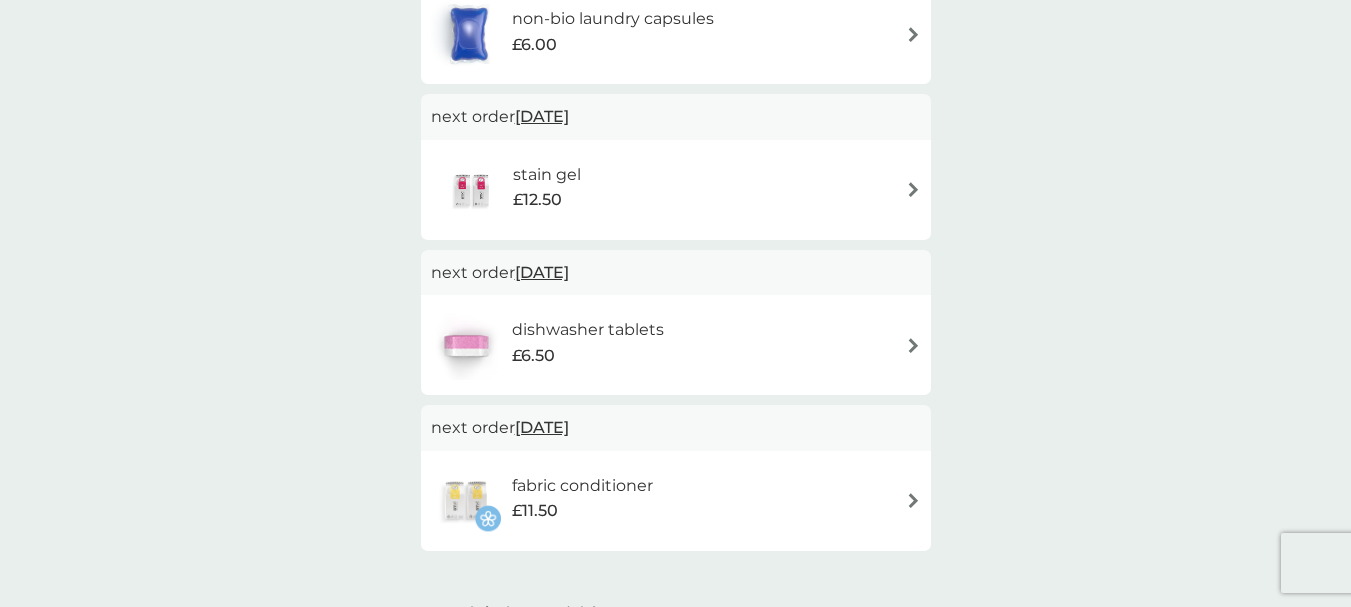 click at bounding box center (913, 189) 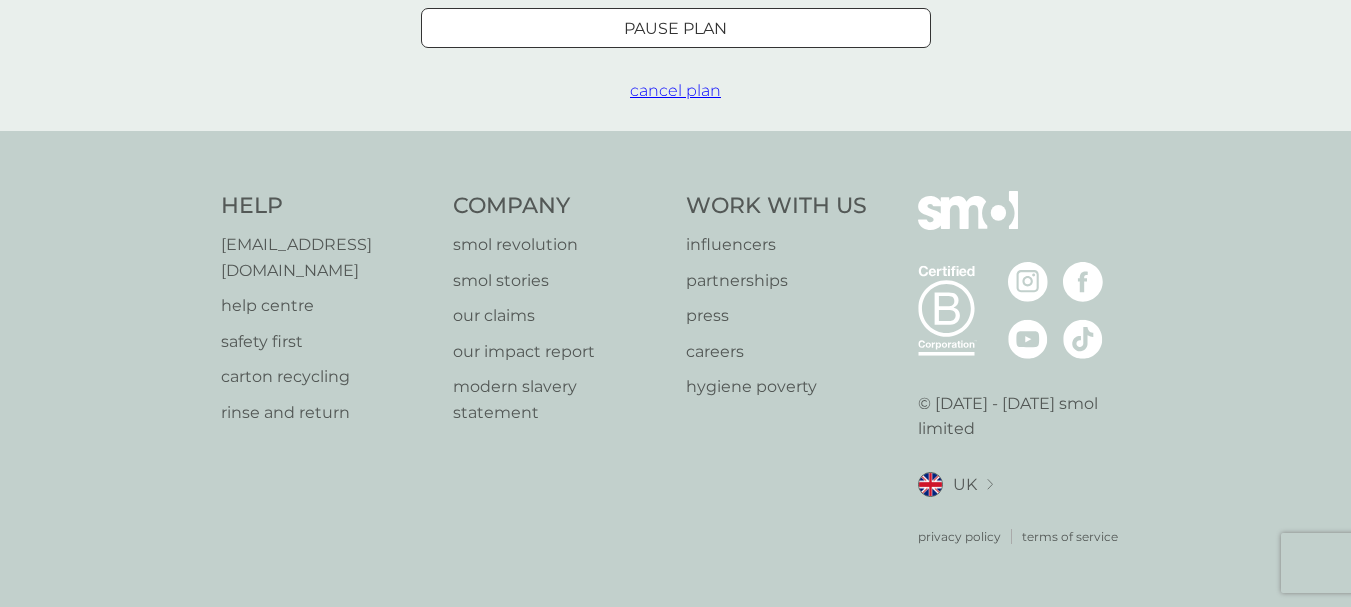 scroll, scrollTop: 0, scrollLeft: 0, axis: both 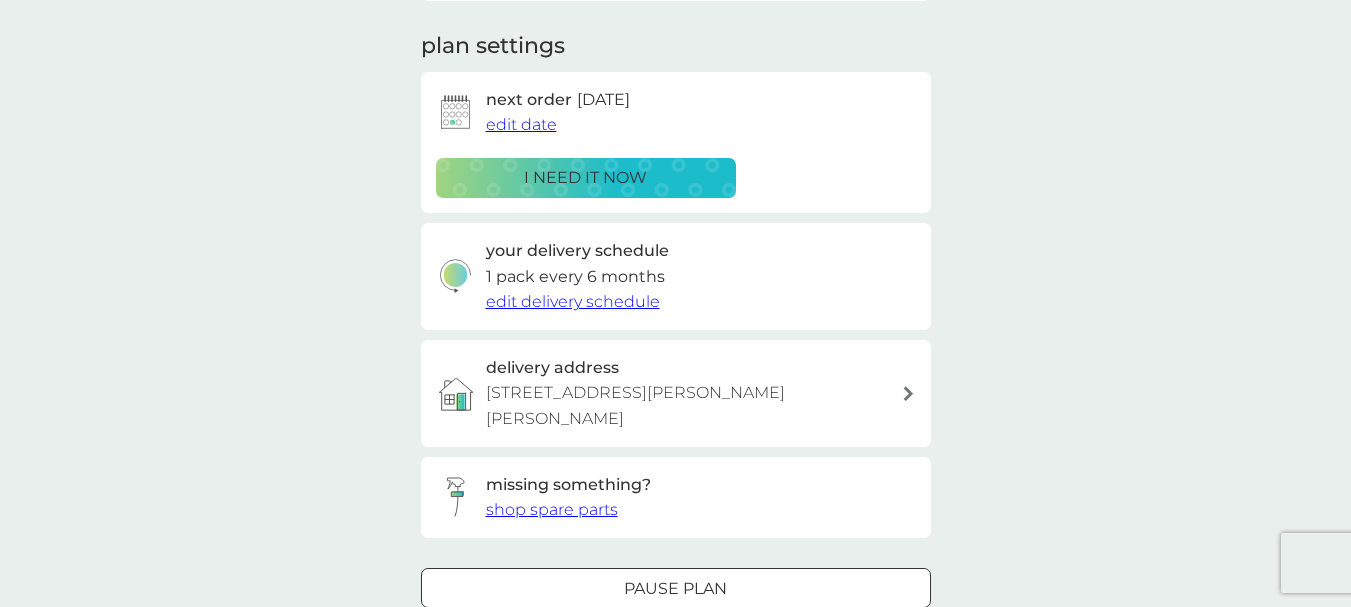 click on "edit delivery schedule" at bounding box center [573, 301] 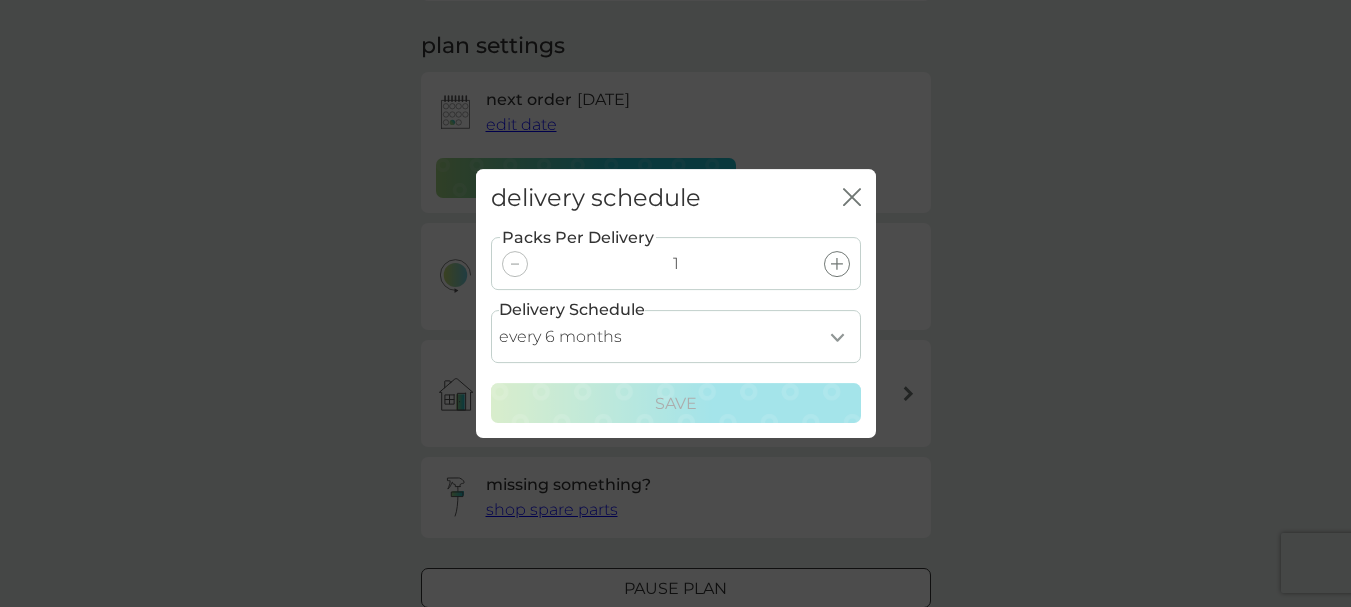 click on "every 1 month every 2 months every 3 months every 4 months every 5 months every 6 months every 7 months every 8 months" at bounding box center (676, 336) 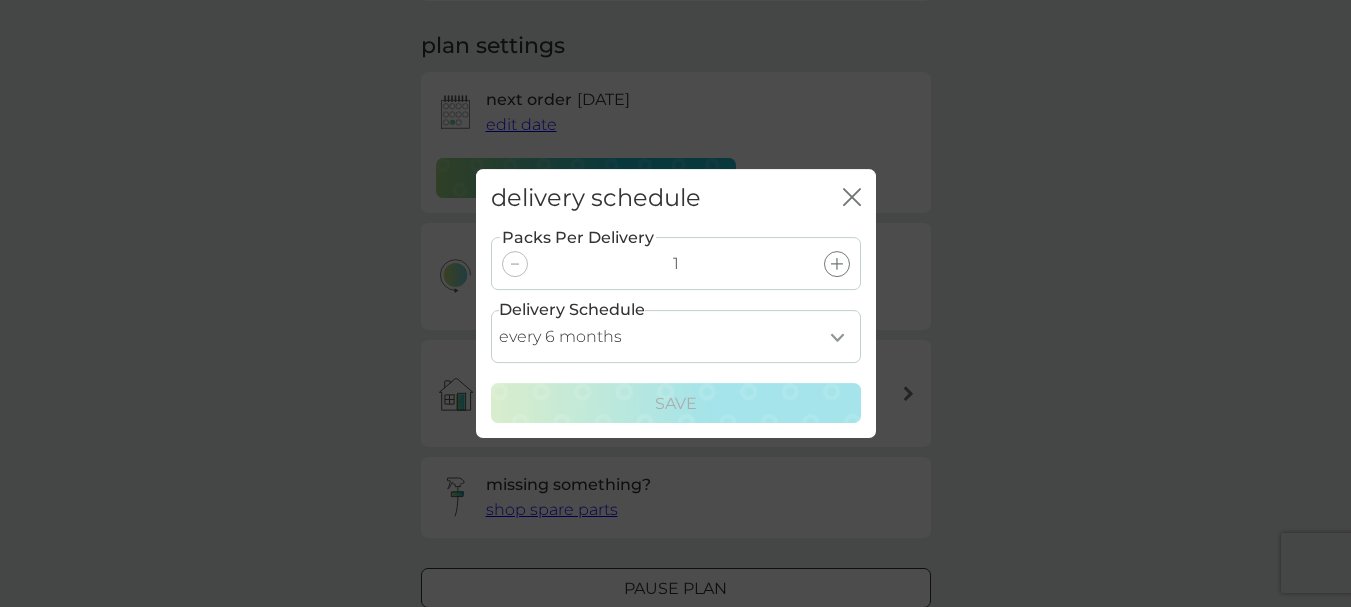 select on "8" 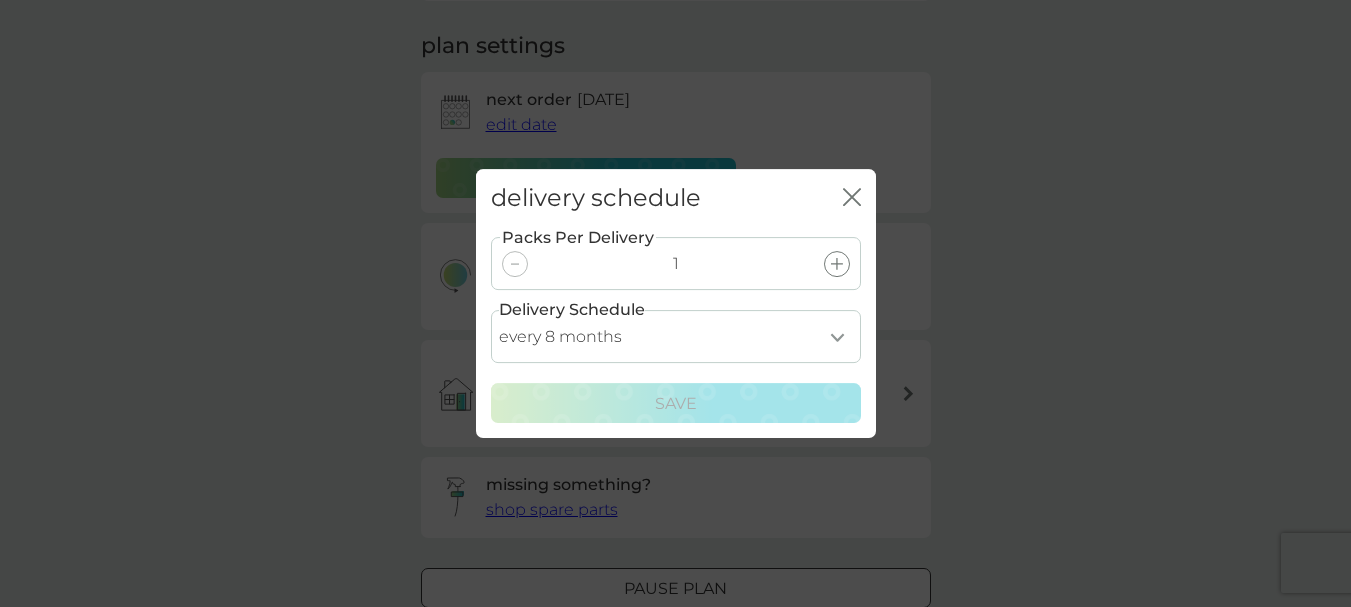 click on "every 1 month every 2 months every 3 months every 4 months every 5 months every 6 months every 7 months every 8 months" at bounding box center [676, 336] 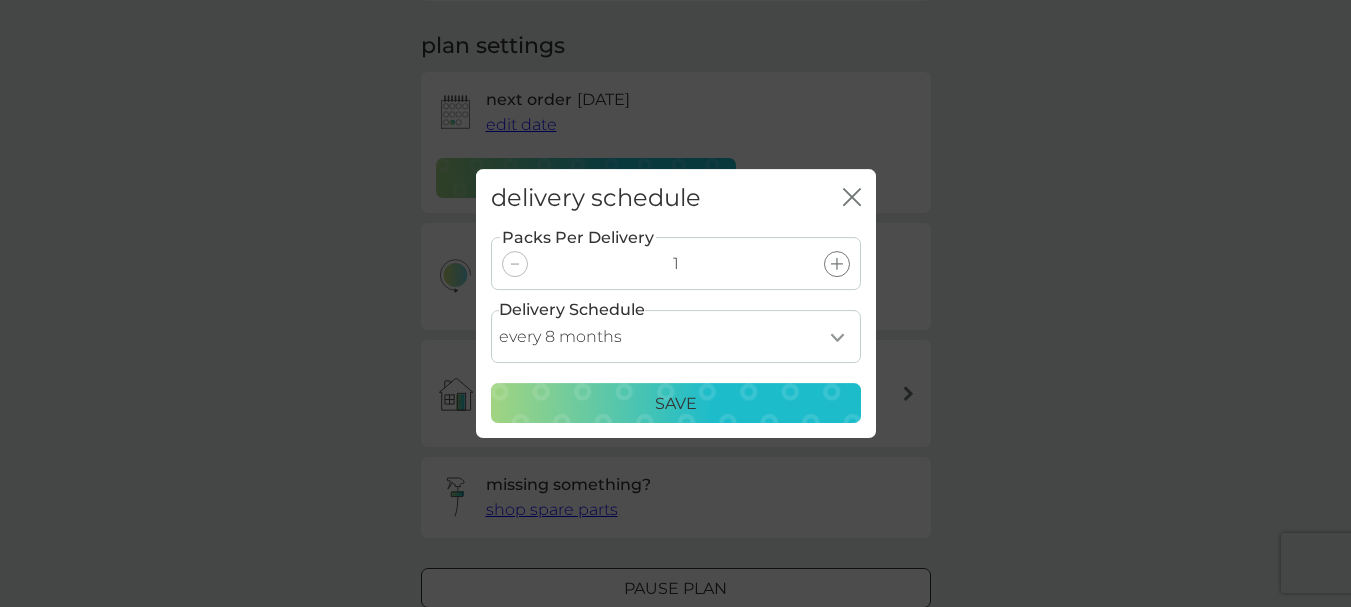 click on "Save" at bounding box center [676, 404] 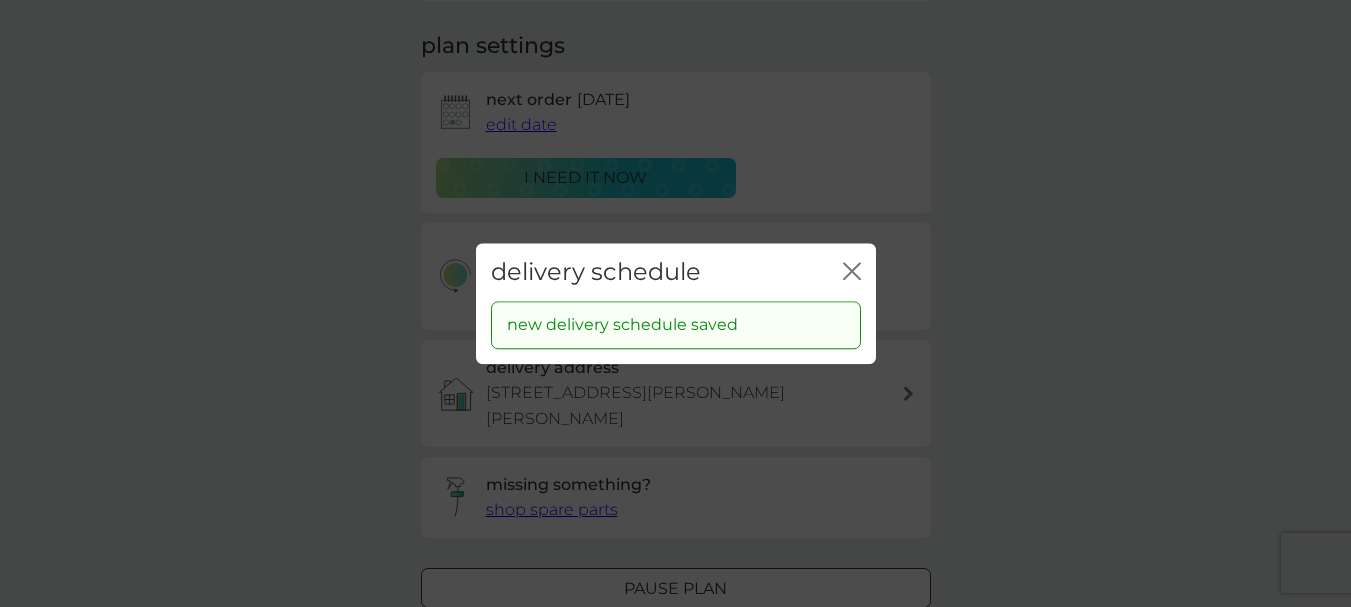 click 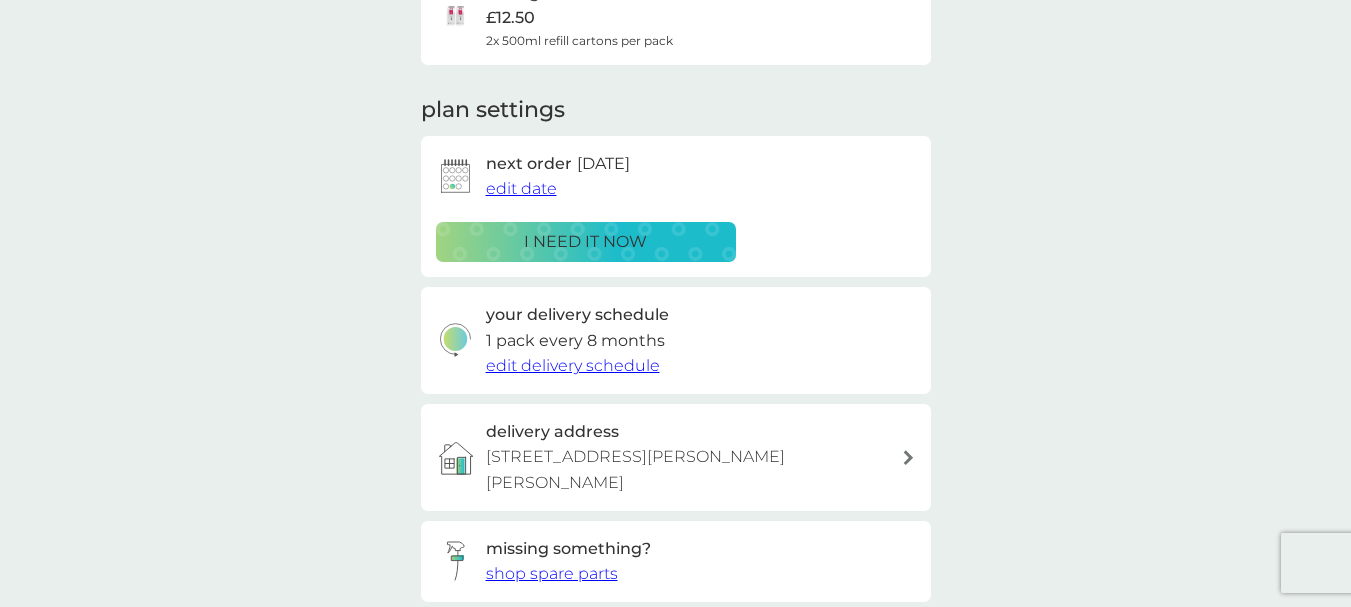 scroll, scrollTop: 0, scrollLeft: 0, axis: both 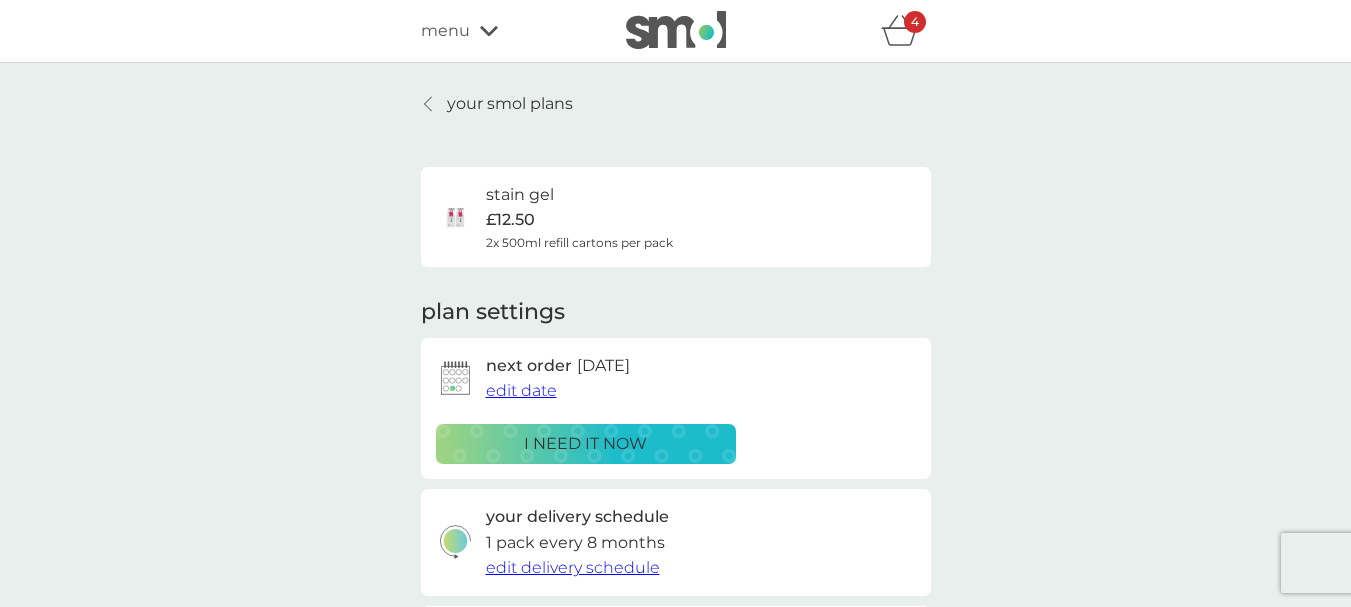 click on "your smol plans" at bounding box center [510, 104] 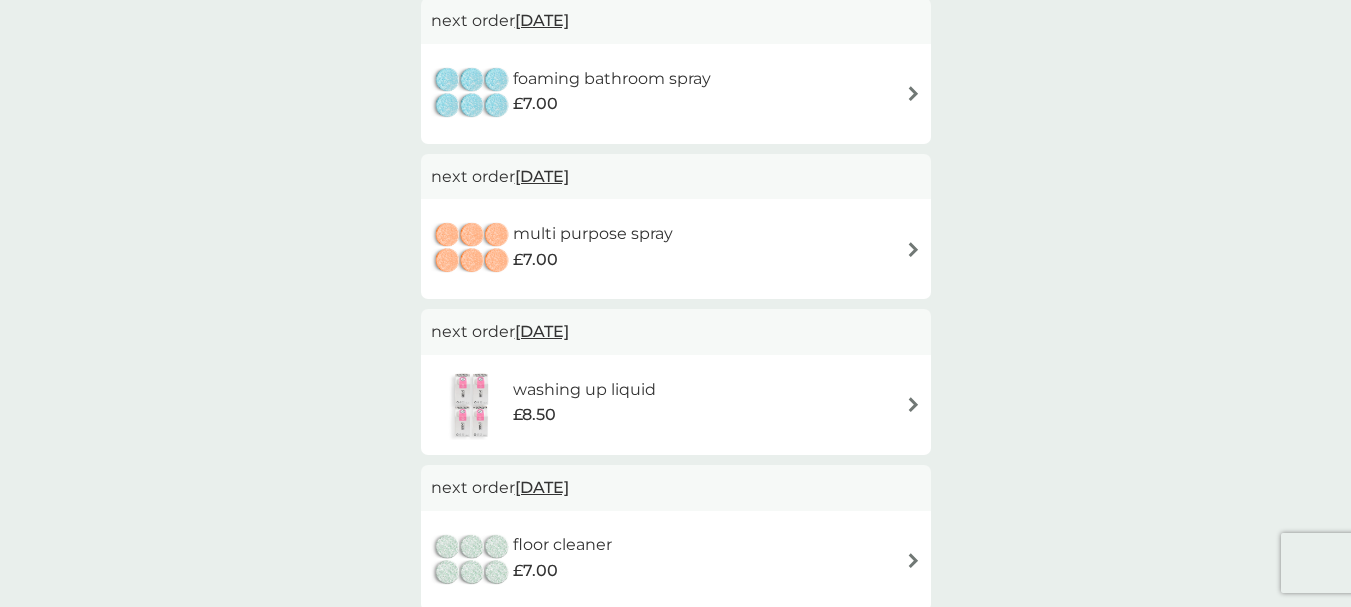 scroll, scrollTop: 0, scrollLeft: 0, axis: both 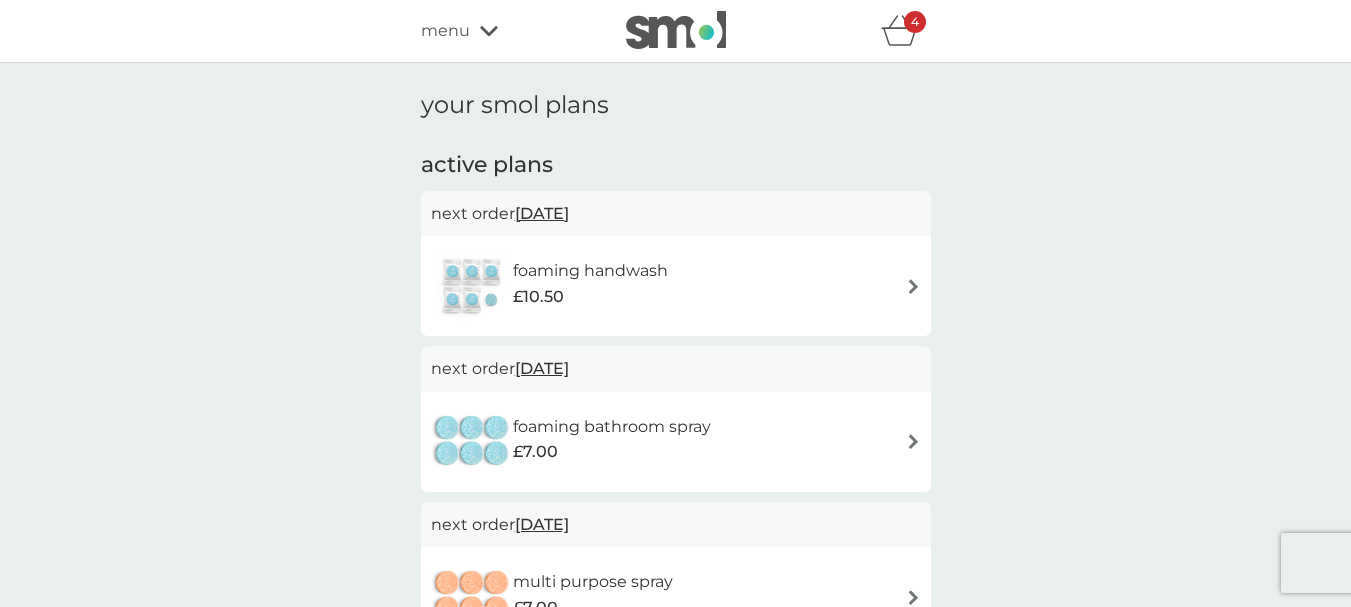 click 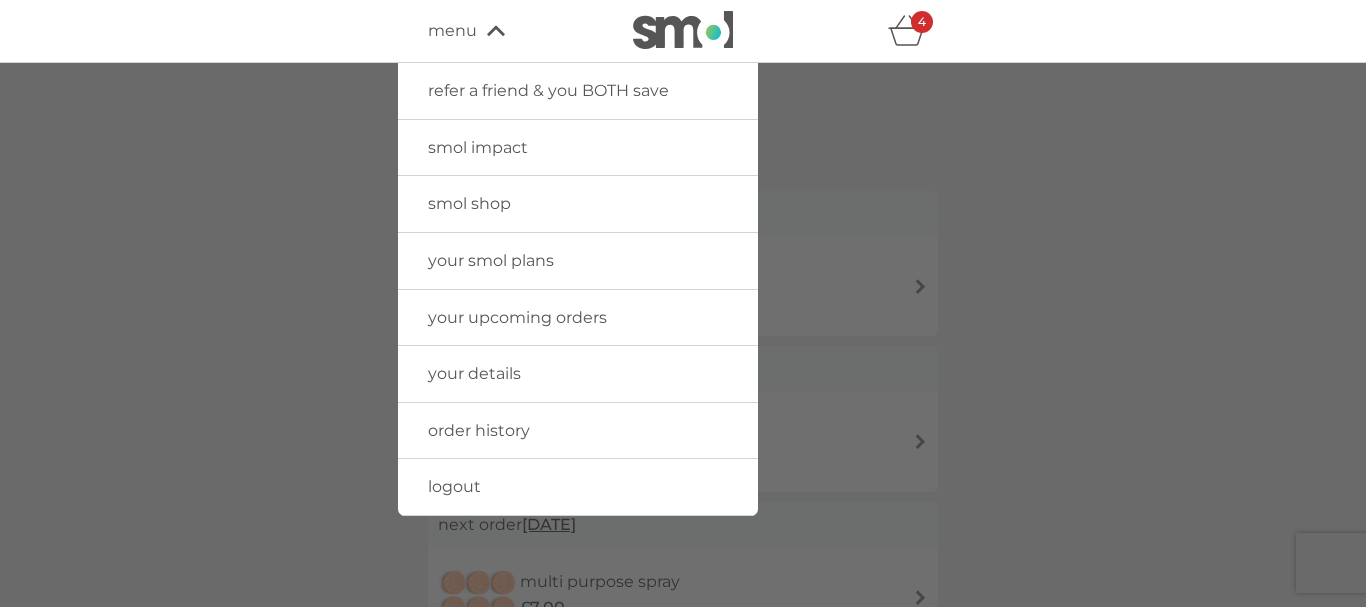 click on "your upcoming orders" at bounding box center [517, 317] 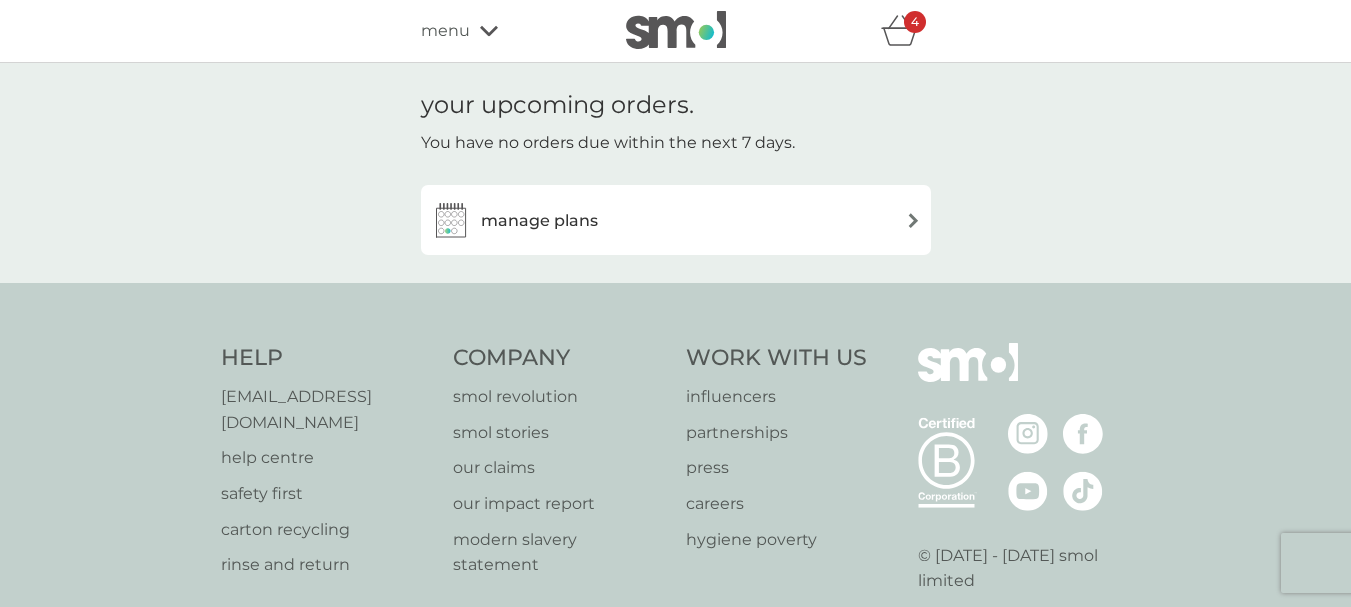 click at bounding box center [913, 220] 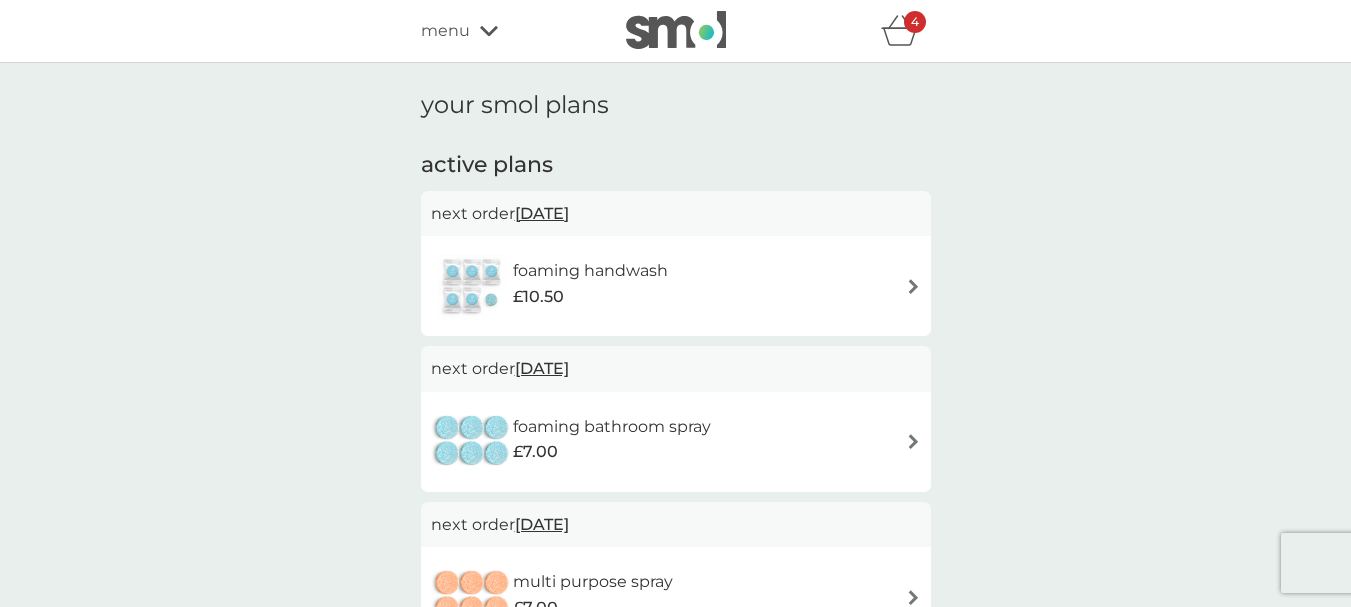 click on "your smol plans active plans next order  3 Aug 2025 foaming handwash £10.50 next order  12 Aug 2025 foaming bathroom spray £7.00 next order  1 Sep 2025 multi purpose spray £7.00 next order  1 Sep 2025 washing up liquid £8.50 next order  18 Sep 2025 floor cleaner £7.00 next order  28 Sep 2025 non-bio laundry capsules £6.00 next order  8 Oct 2025 stain gel £12.50 next order  1 Nov 2025 dishwasher tablets £6.50 next order  18 Dec 2025 fabric conditioner £11.50 we think you’d love... cloths £10.50 6x cloths Super absorbent and incredibly long-lasting, our quick drying cloths made from plants help wipe out plastic from your kitchen. FIND OUT MORE" at bounding box center [675, 1186] 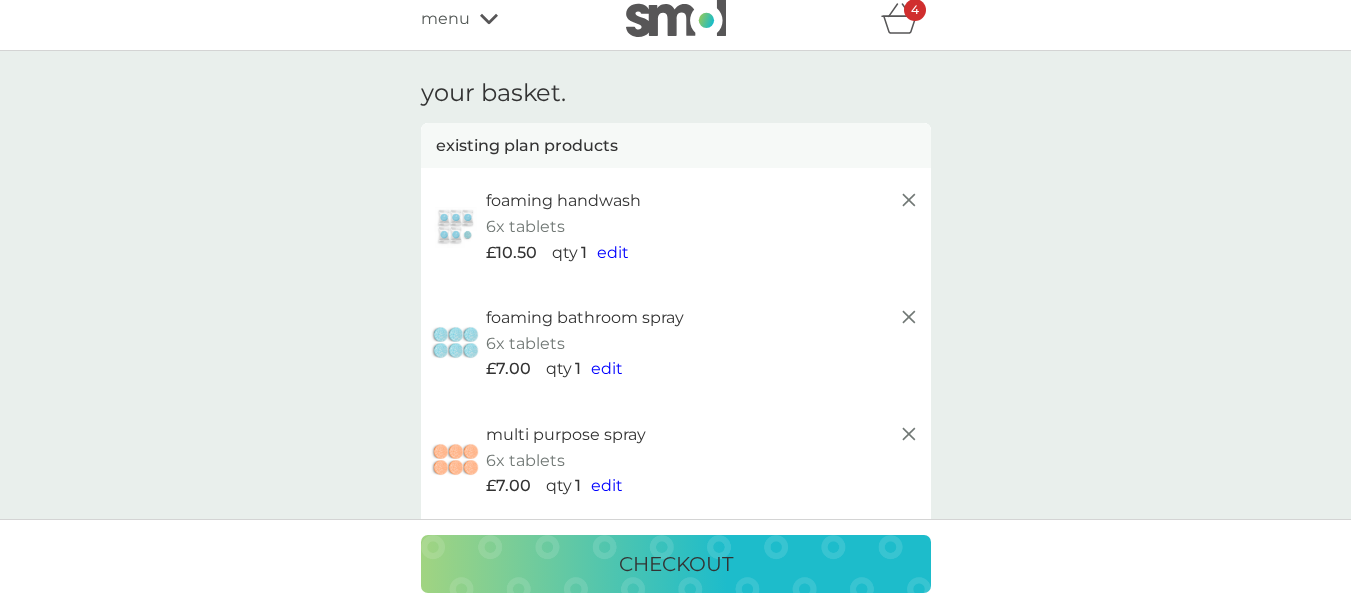 scroll, scrollTop: 0, scrollLeft: 0, axis: both 